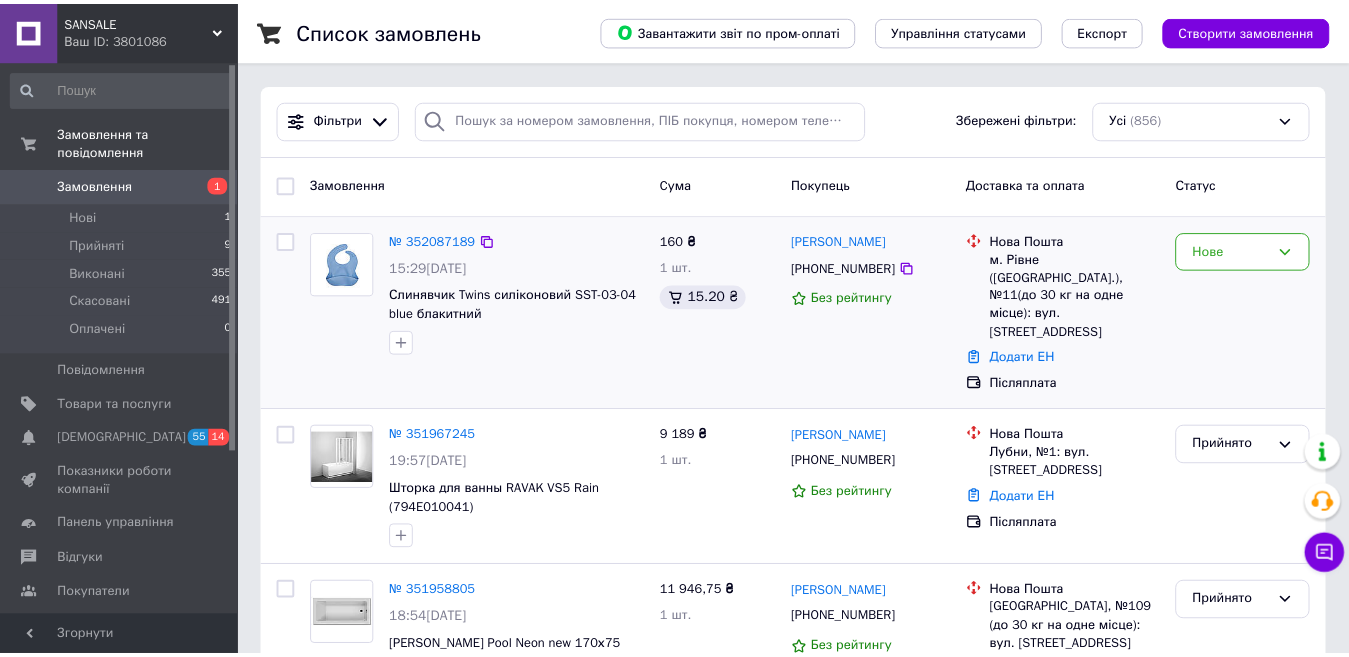 scroll, scrollTop: 0, scrollLeft: 0, axis: both 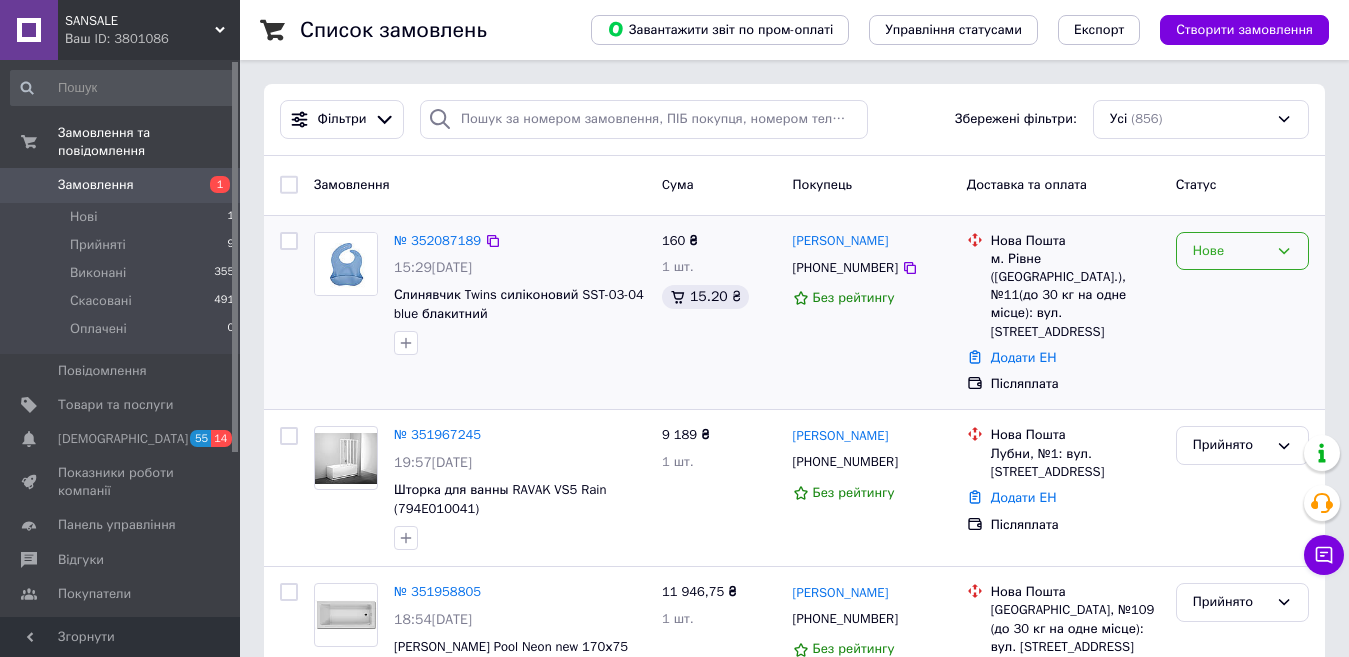 click on "Нове" at bounding box center (1230, 251) 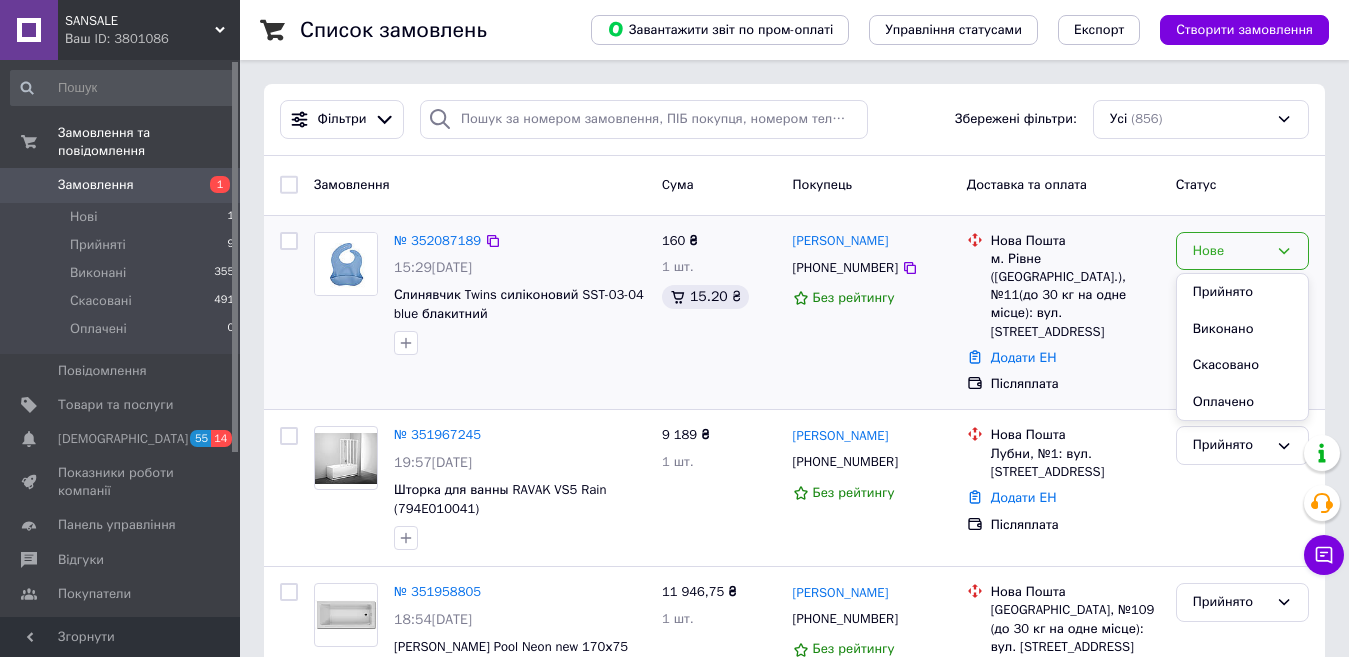 click on "Прийнято" at bounding box center [1242, 292] 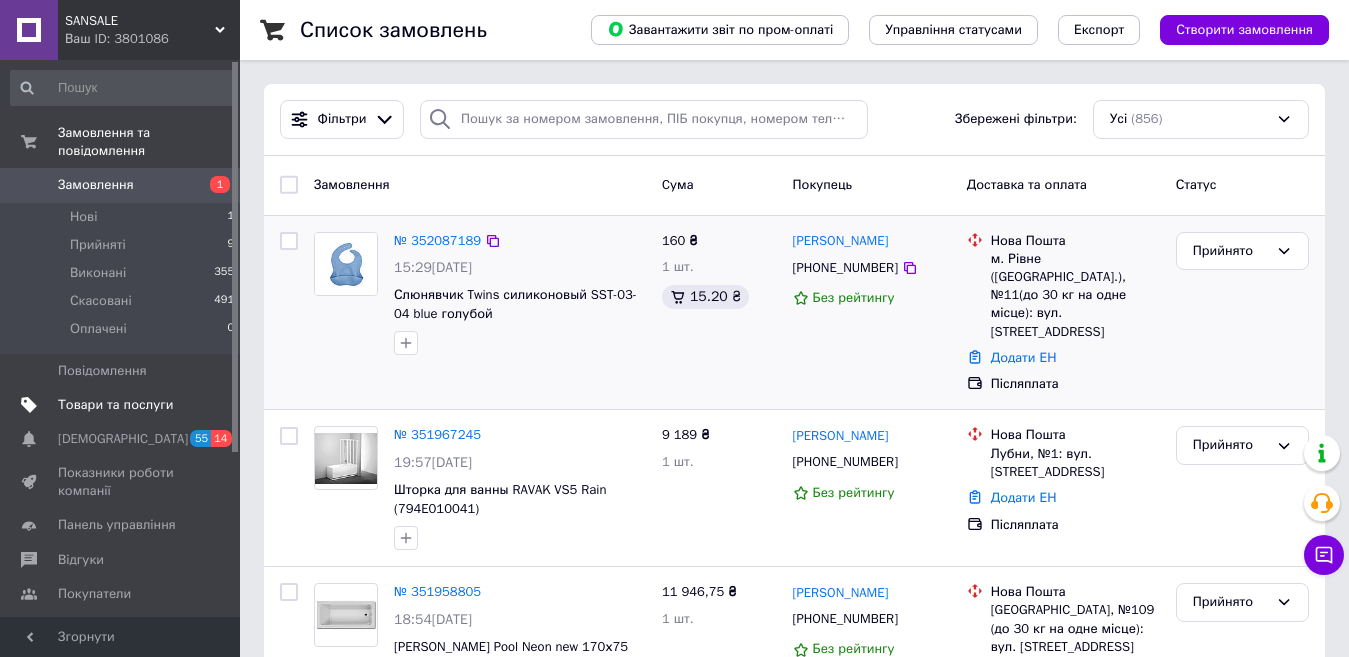 click on "Товари та послуги" at bounding box center [115, 405] 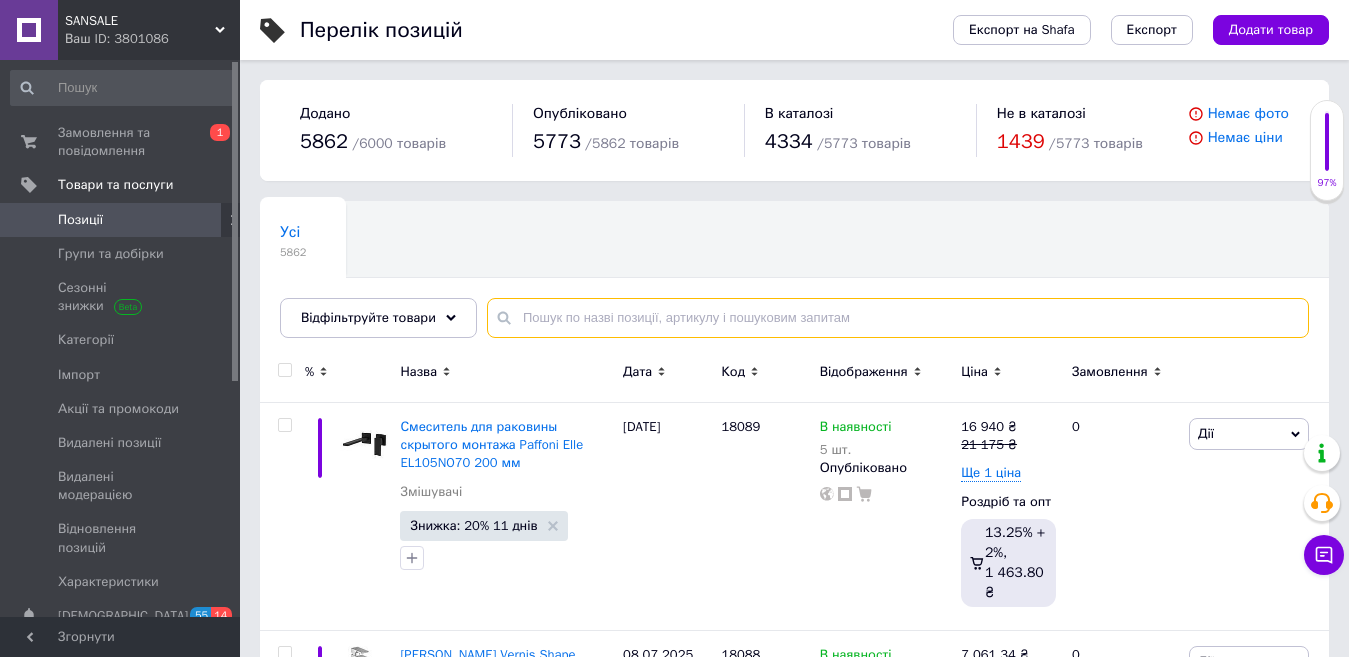 click at bounding box center (898, 318) 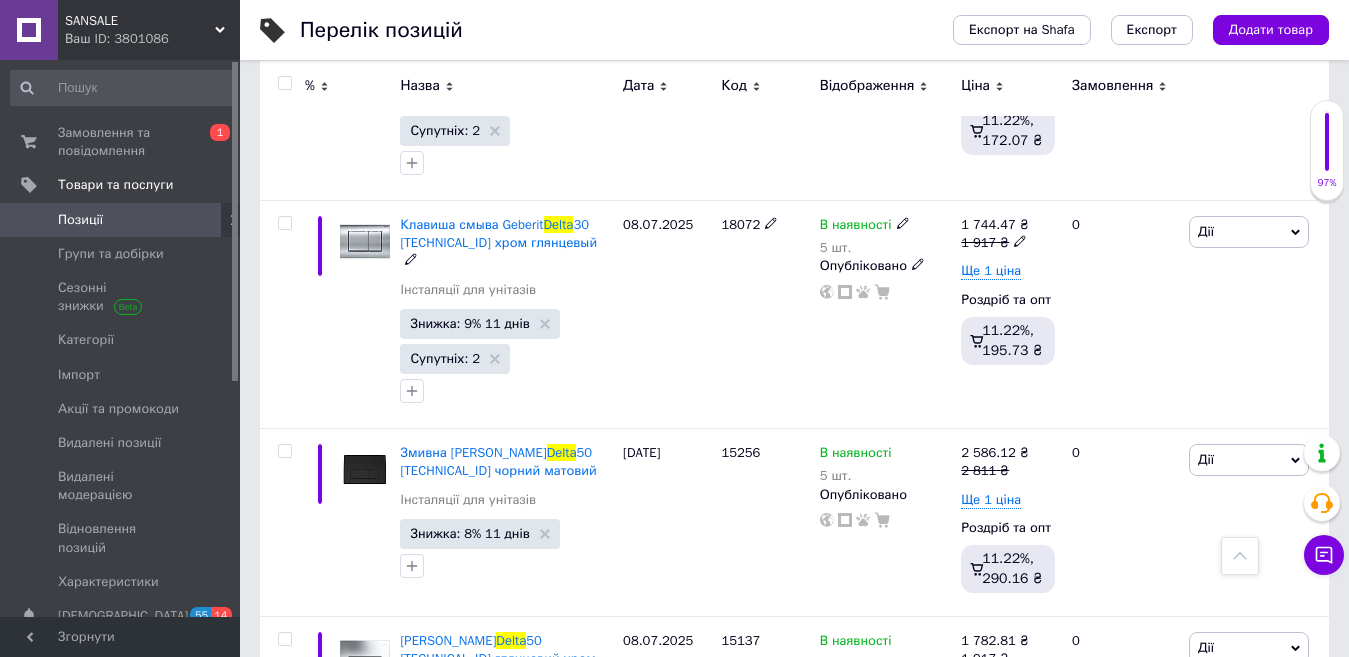 scroll, scrollTop: 3600, scrollLeft: 0, axis: vertical 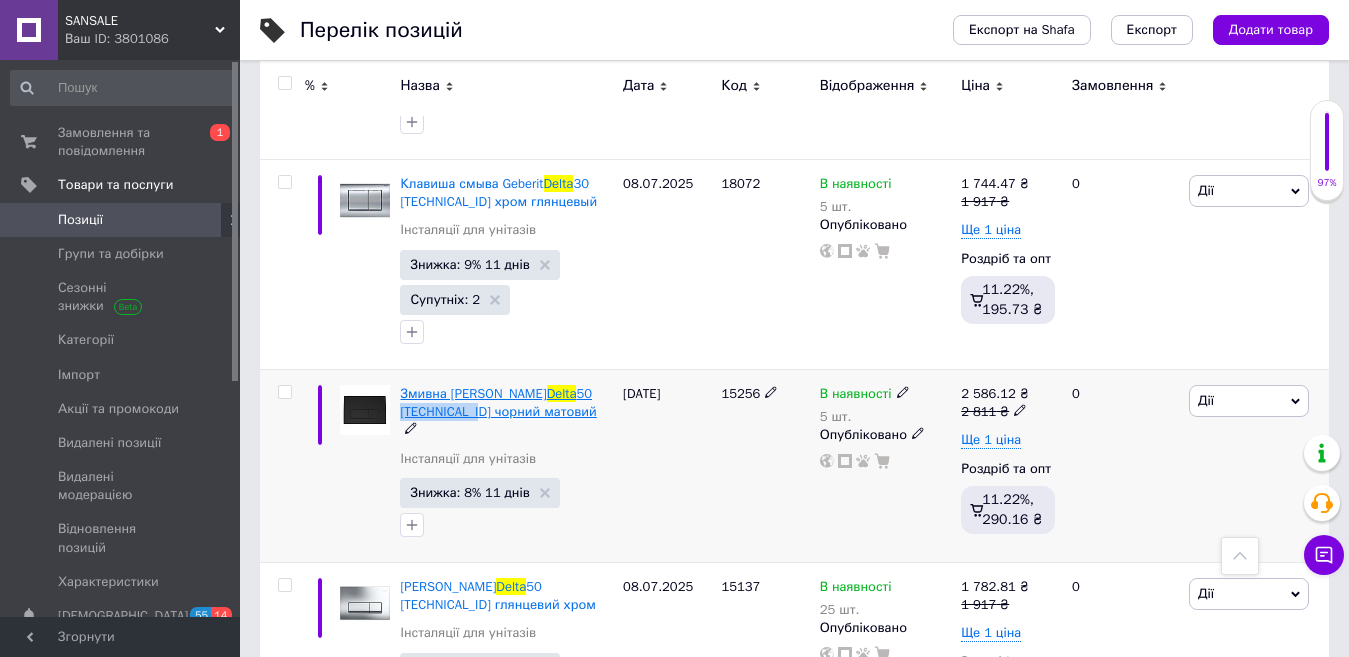 drag, startPoint x: 396, startPoint y: 304, endPoint x: 471, endPoint y: 302, distance: 75.026665 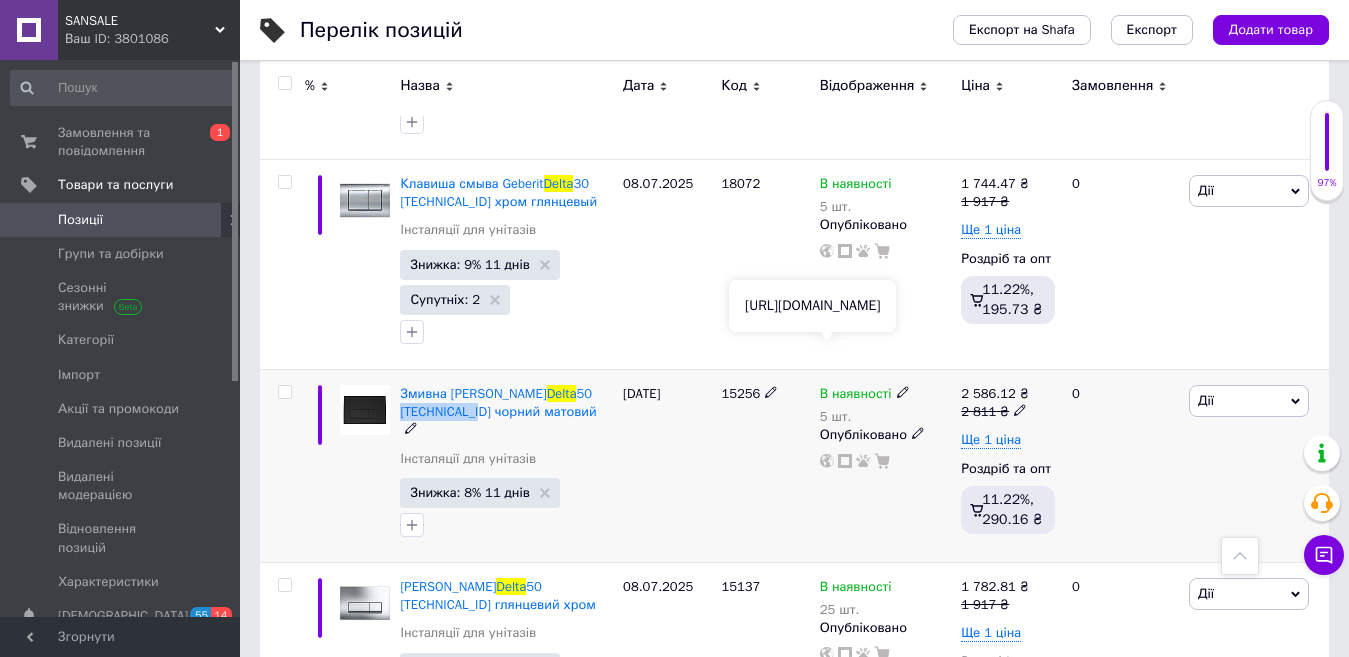 click 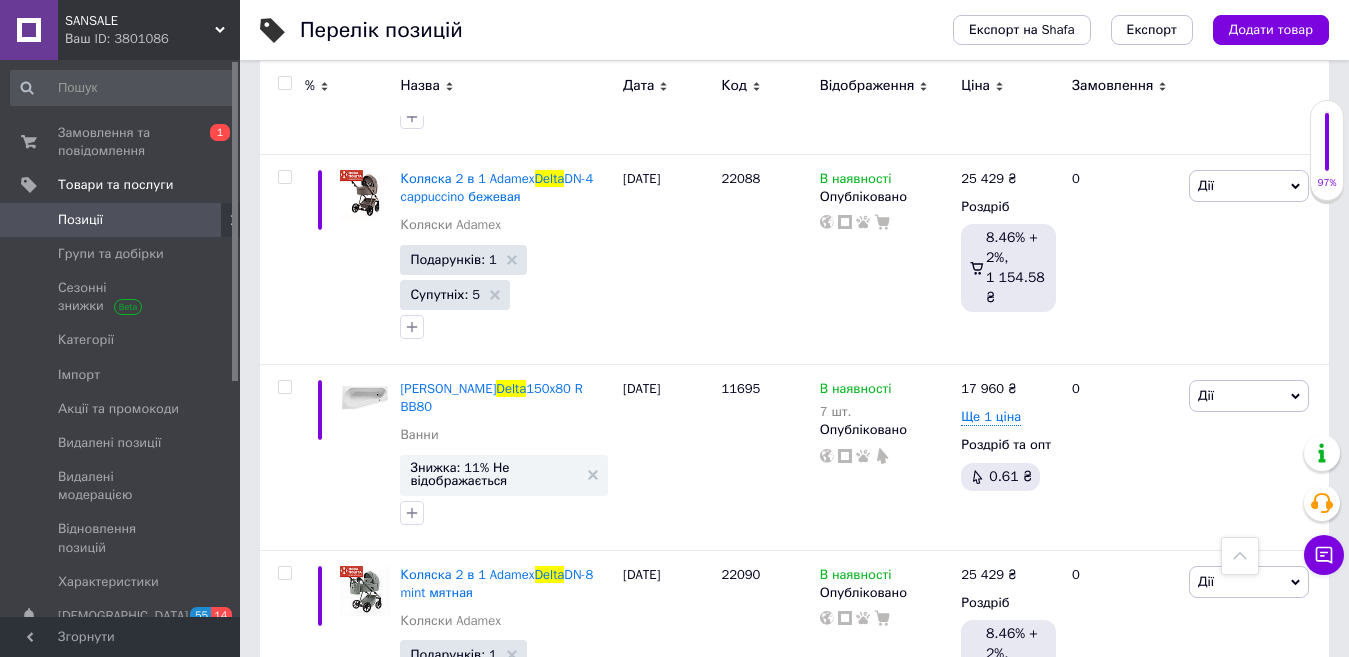 scroll, scrollTop: 0, scrollLeft: 0, axis: both 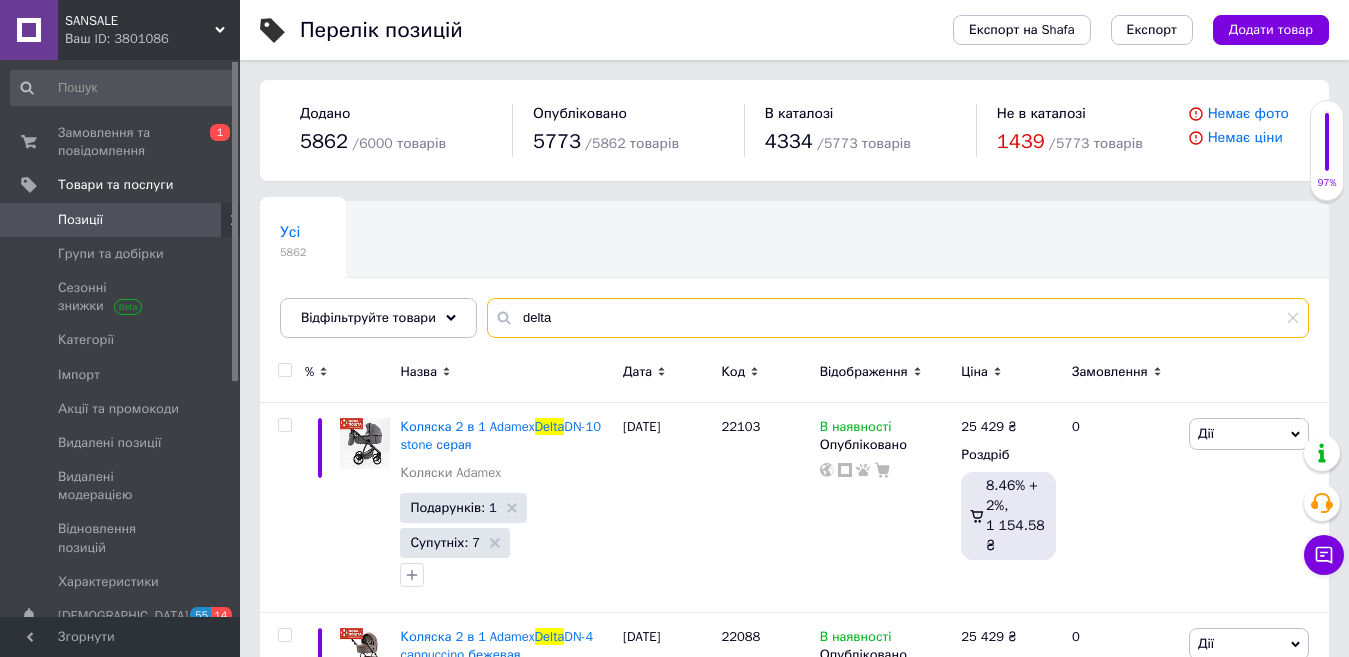 drag, startPoint x: 608, startPoint y: 317, endPoint x: 305, endPoint y: 263, distance: 307.77426 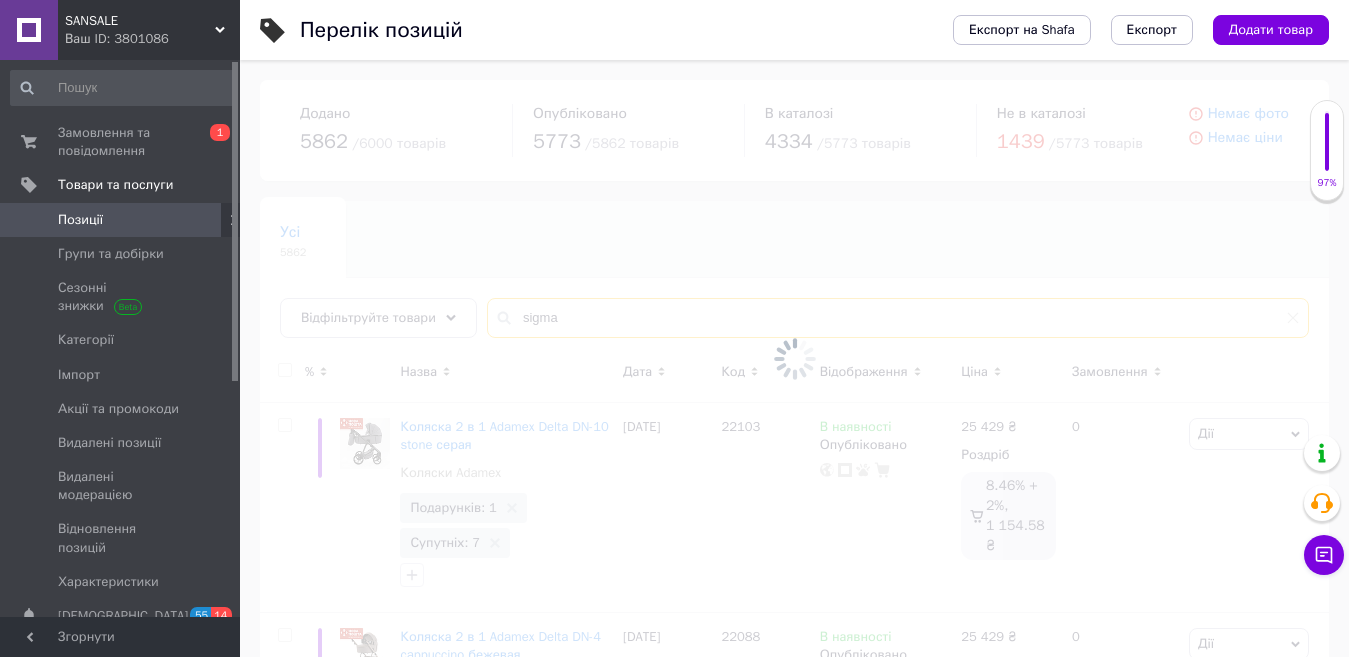 type on "sigma" 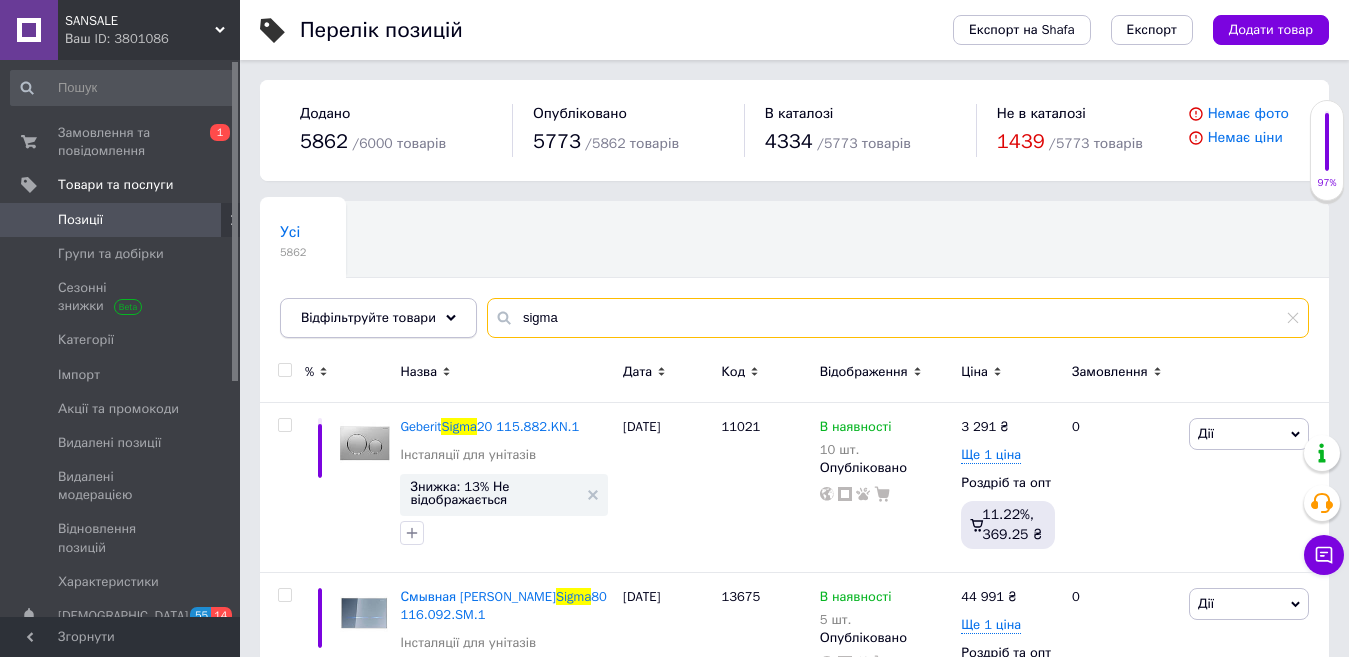 drag, startPoint x: 557, startPoint y: 315, endPoint x: 439, endPoint y: 309, distance: 118.15244 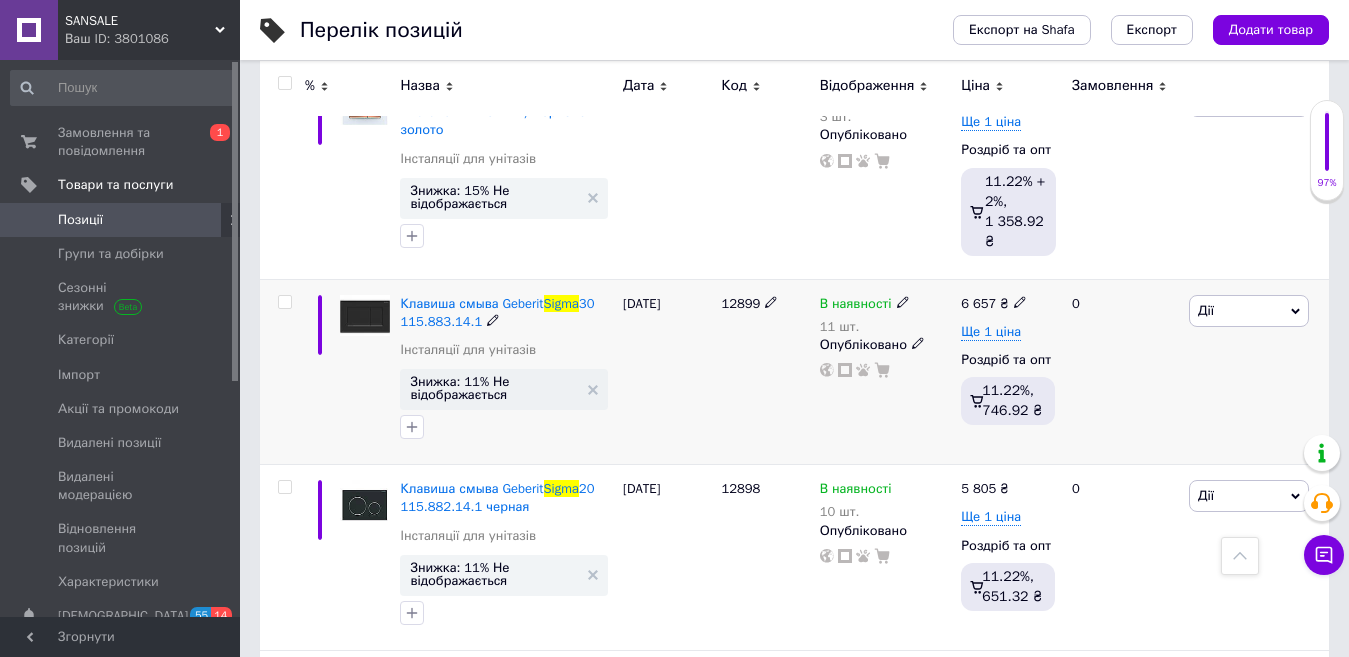 scroll, scrollTop: 1000, scrollLeft: 0, axis: vertical 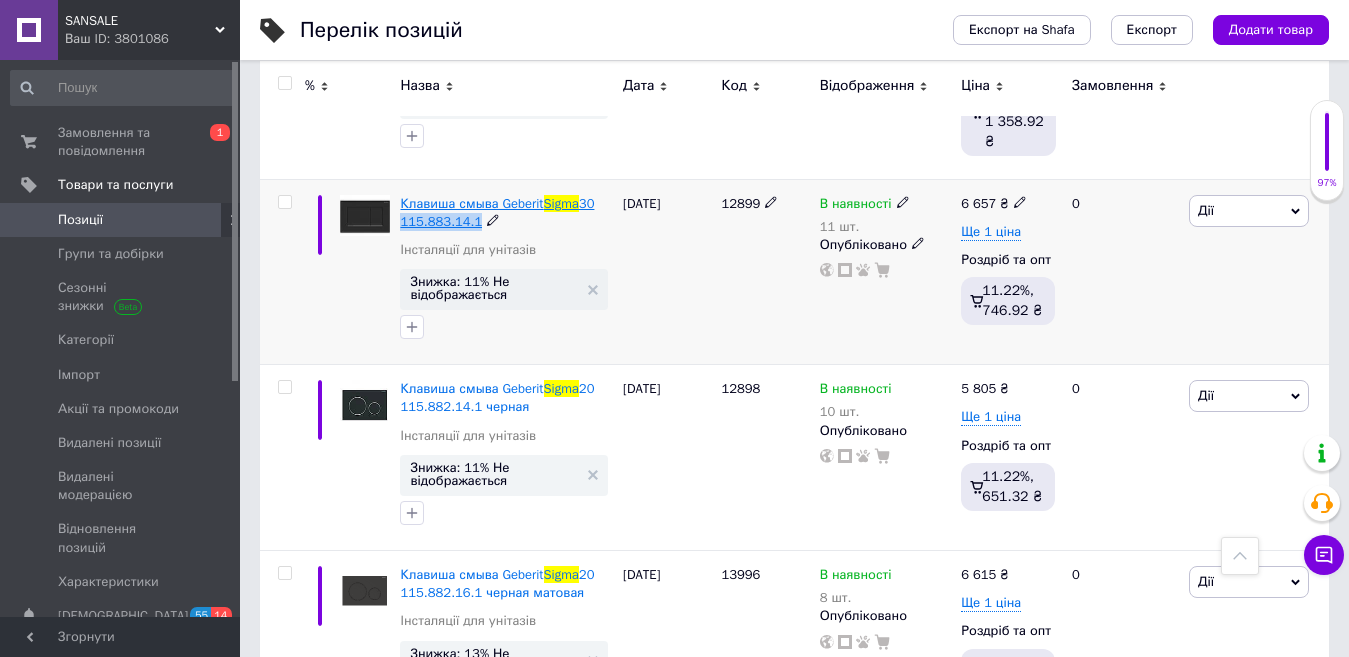 copy on "115.883.14.1" 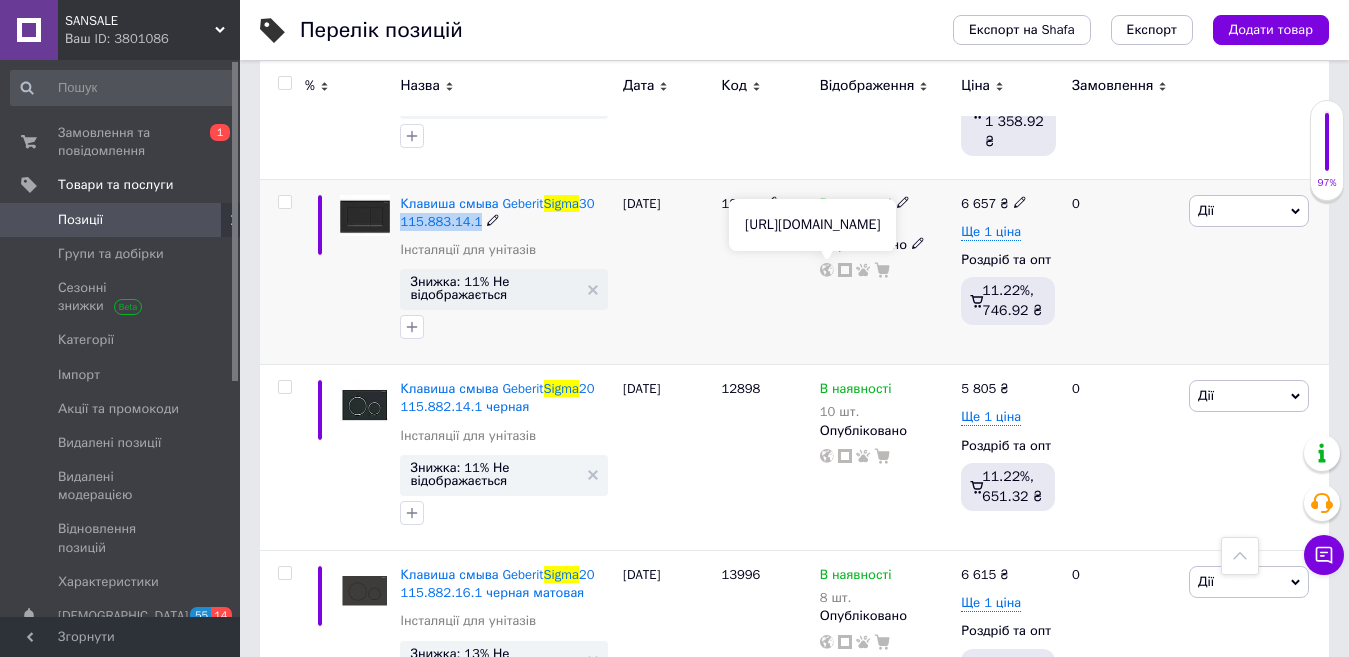 click 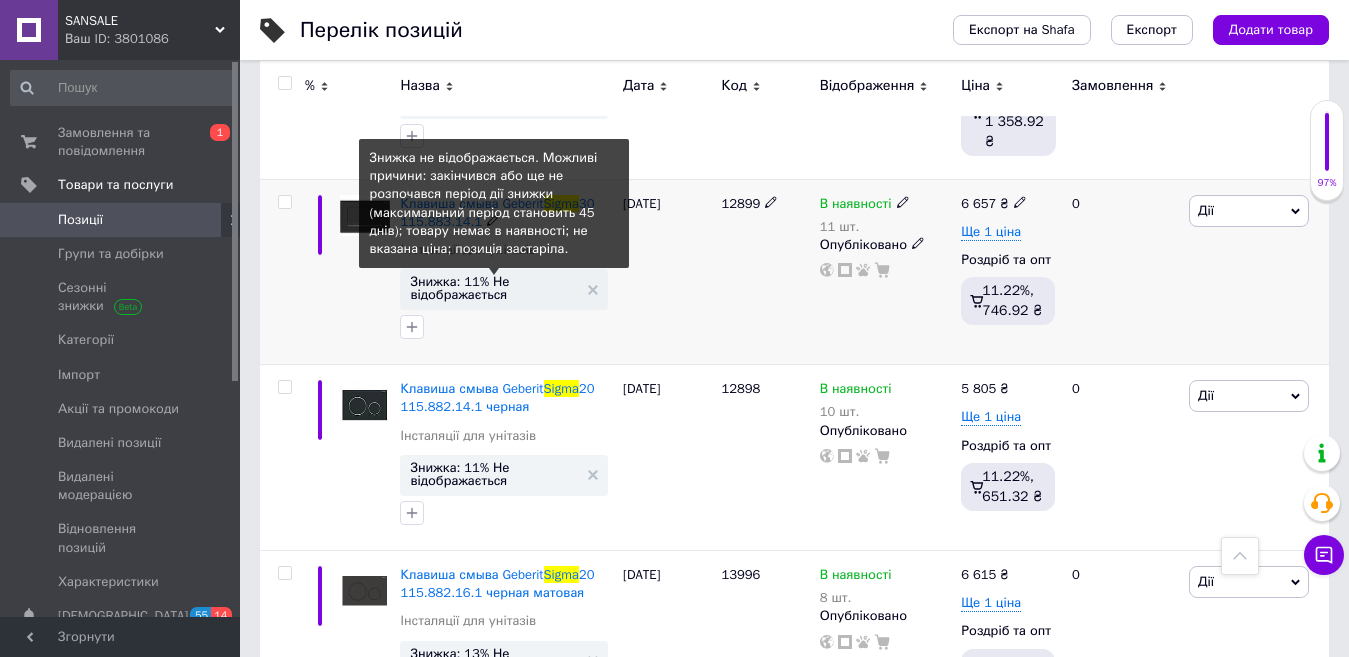 click on "Знижка: 11% Не відображається" at bounding box center [494, 288] 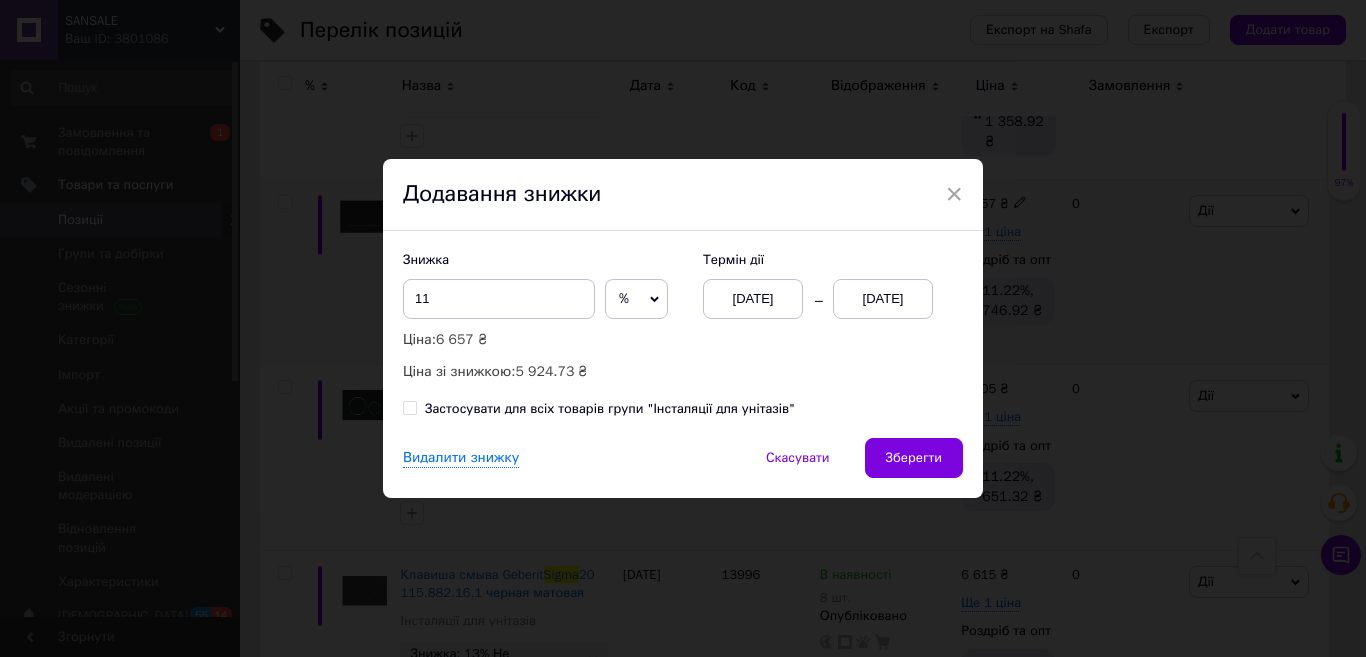 click on "[DATE]" at bounding box center [883, 299] 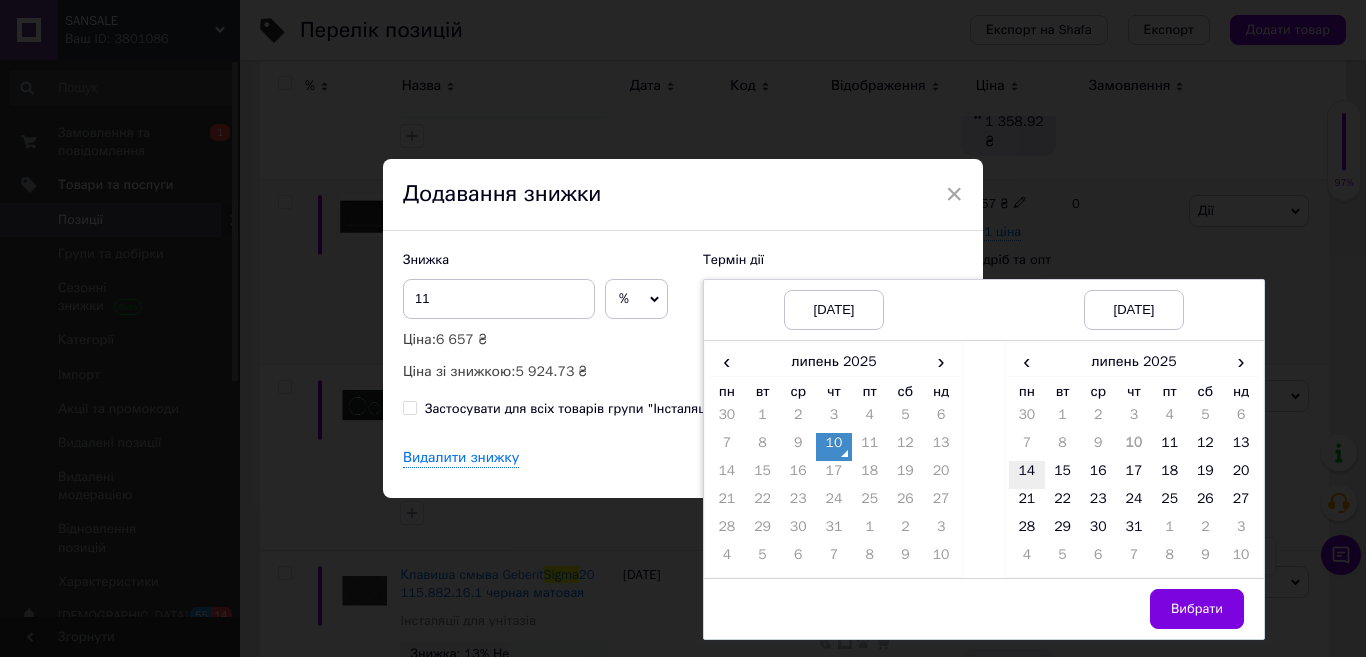click on "14" at bounding box center (1027, 475) 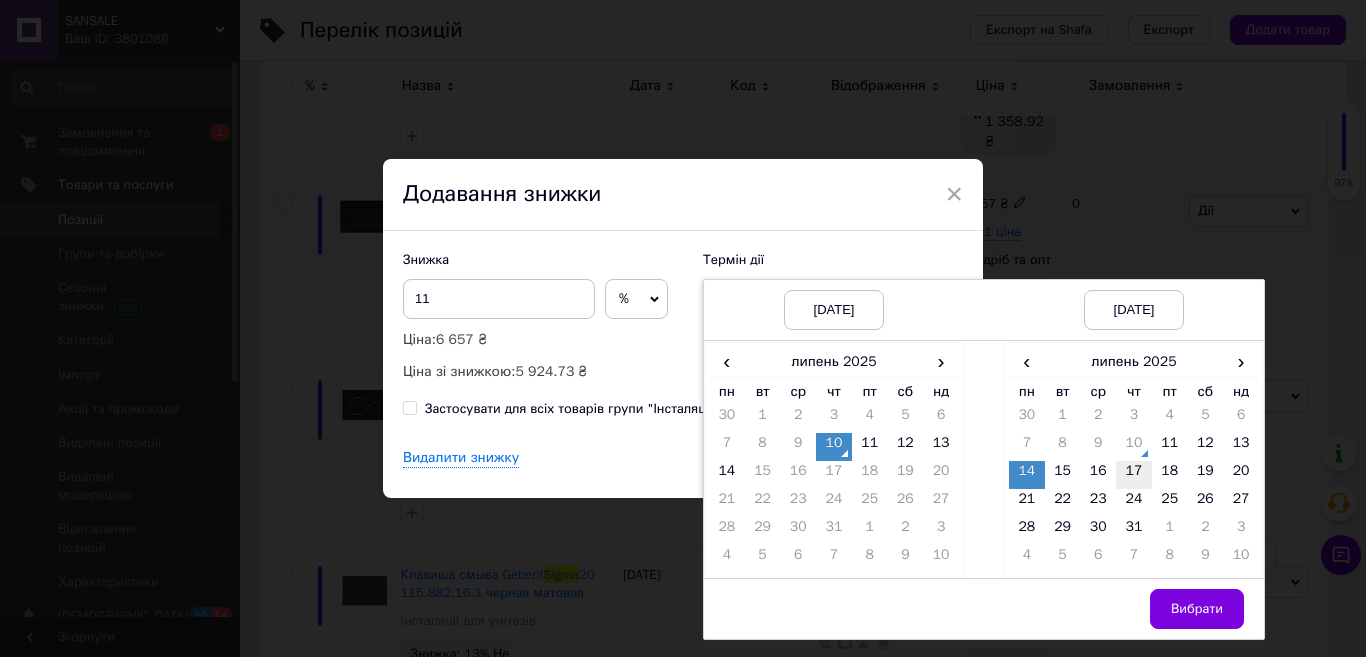 click on "17" at bounding box center [1134, 475] 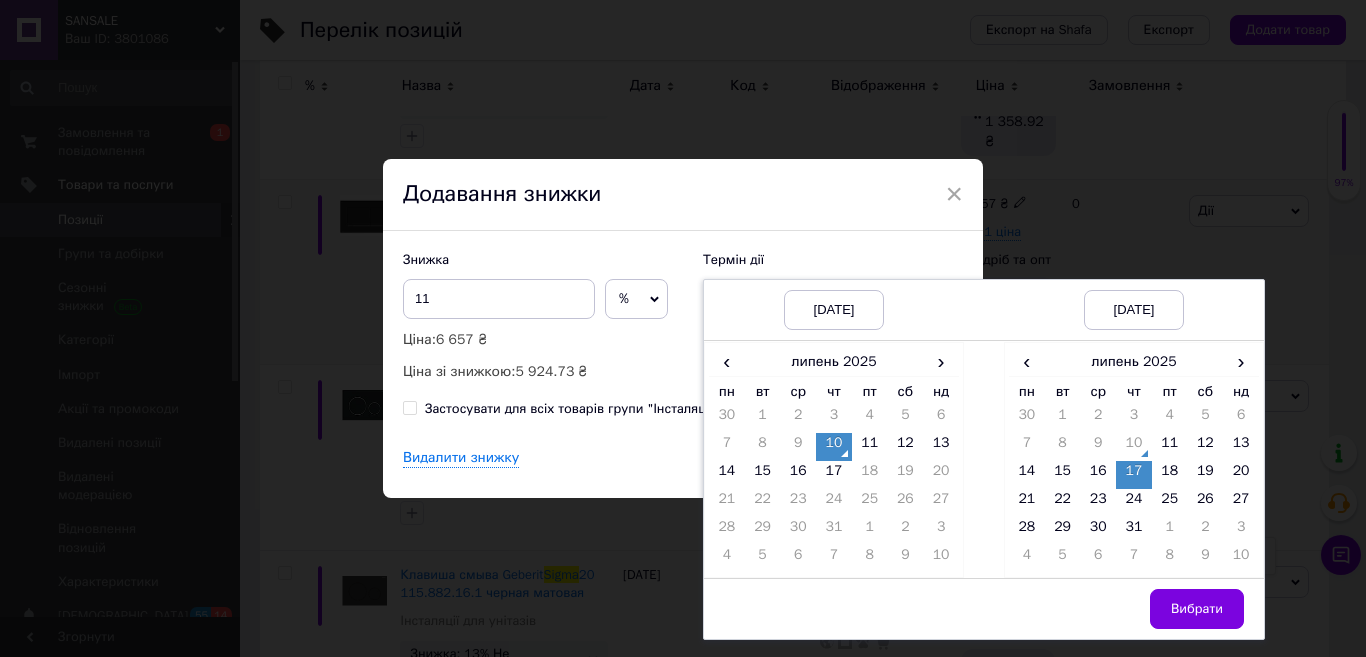 drag, startPoint x: 1179, startPoint y: 614, endPoint x: 1168, endPoint y: 606, distance: 13.601471 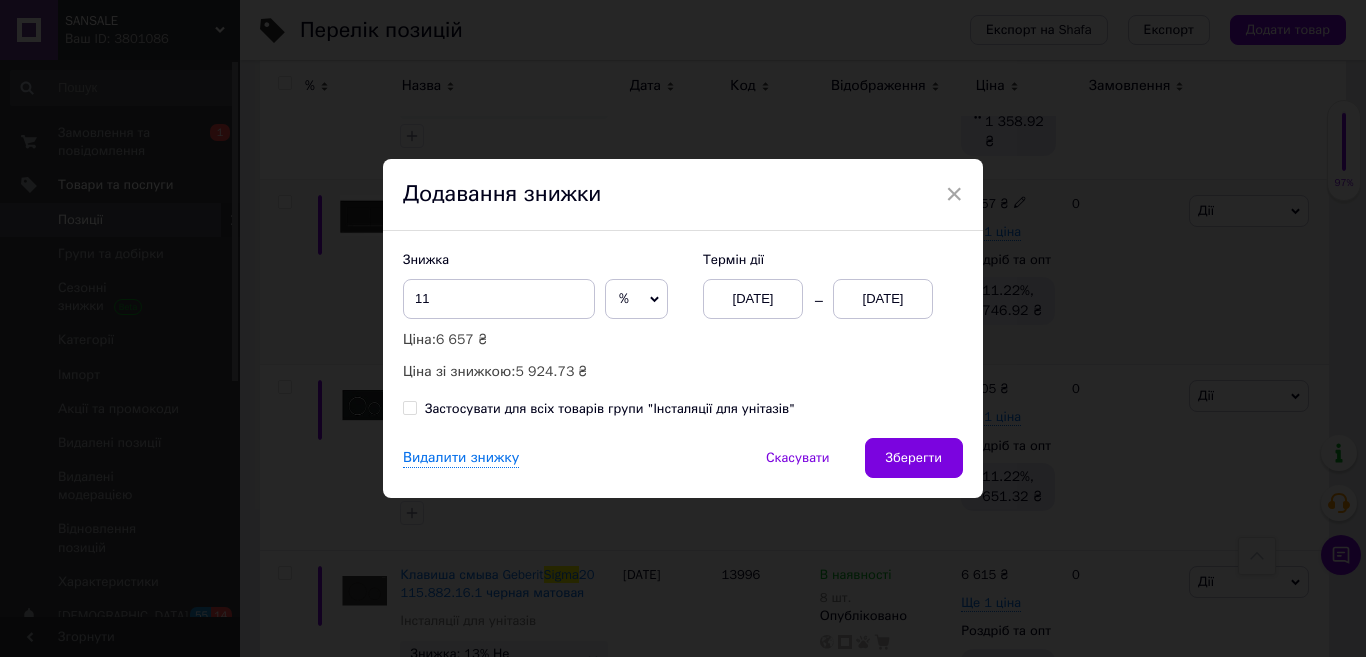 click on "Зберегти" at bounding box center [914, 458] 